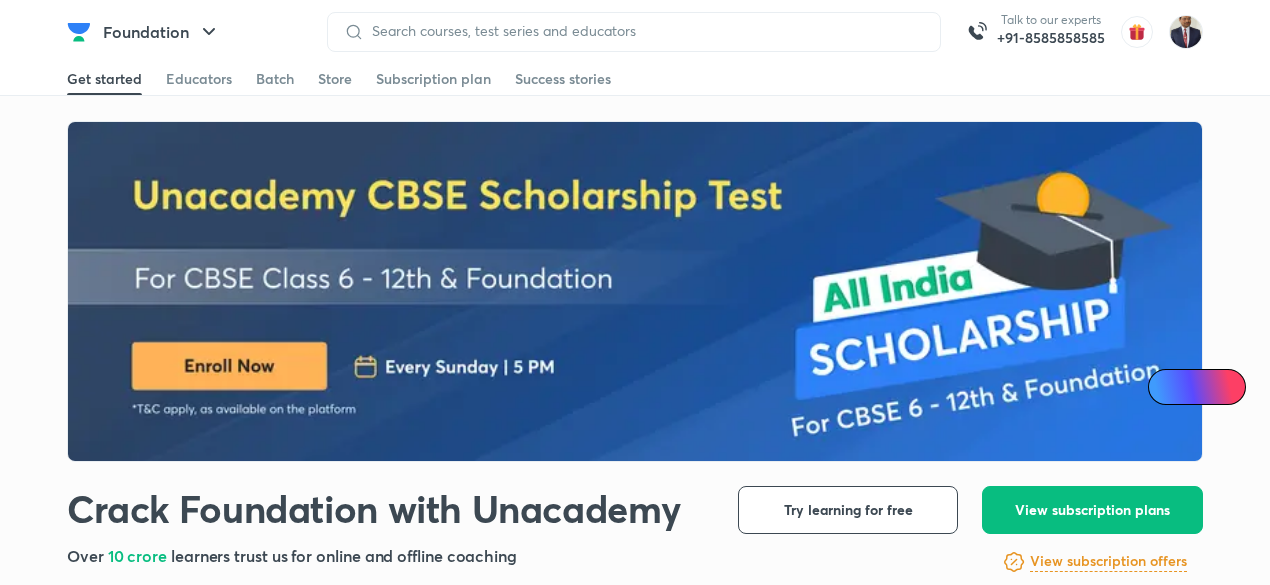 scroll, scrollTop: 0, scrollLeft: 0, axis: both 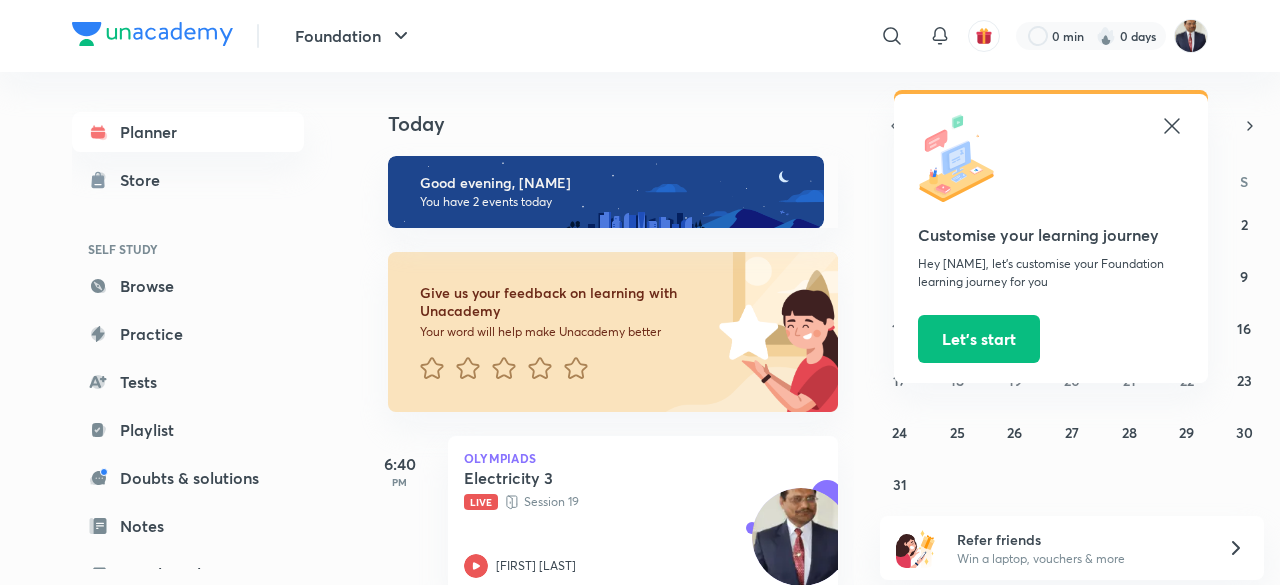click 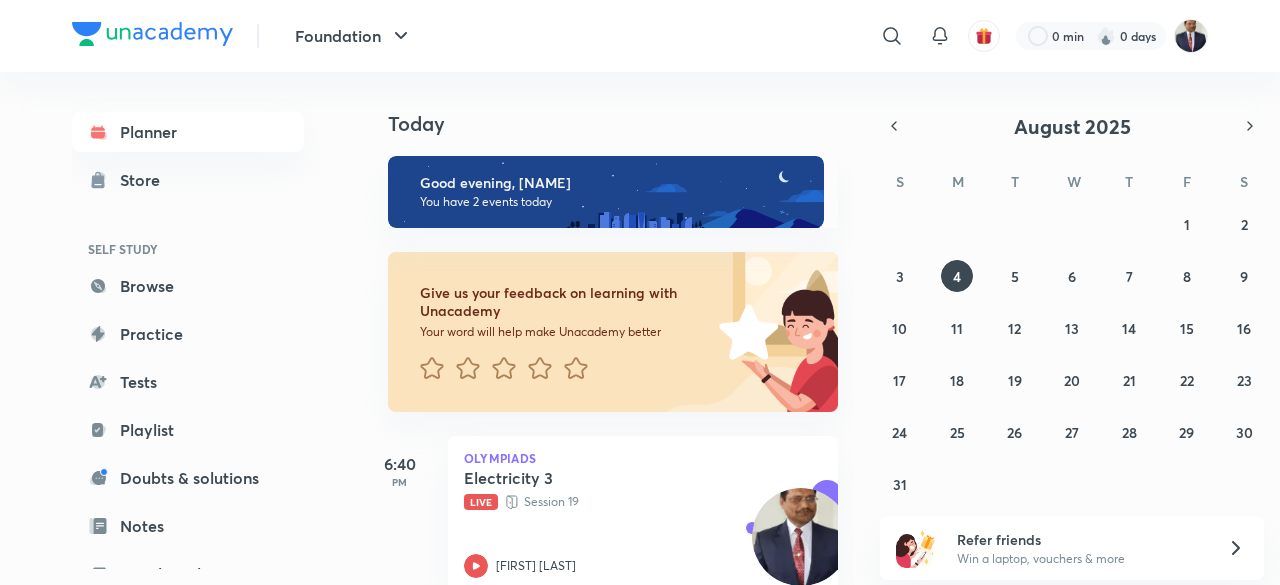 click at bounding box center (1191, 36) 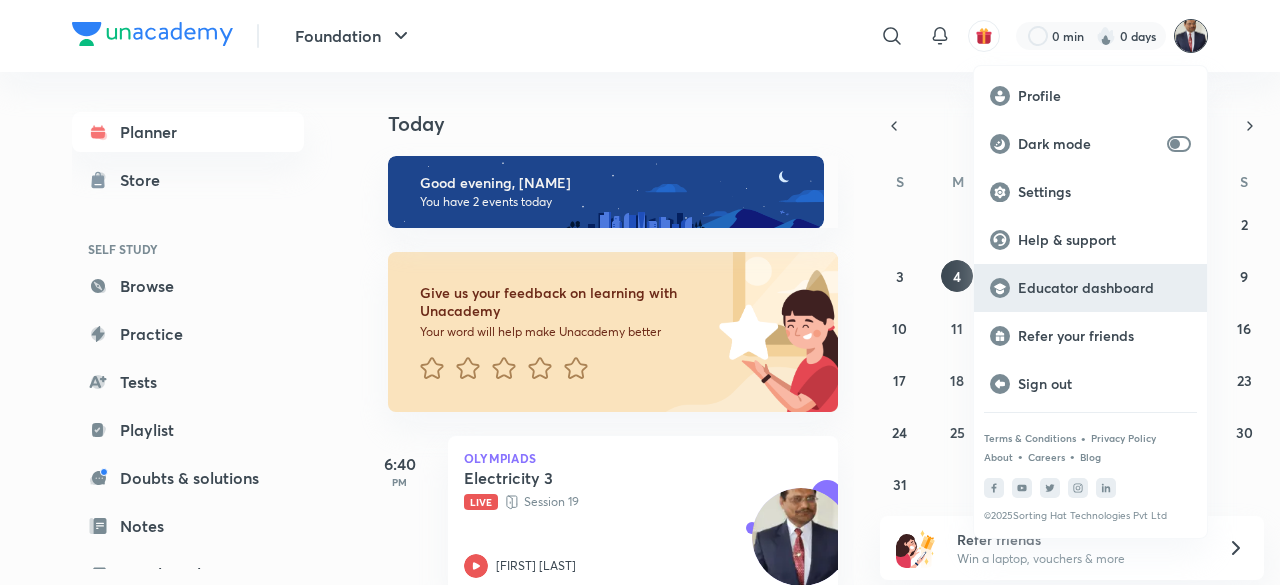 click on "Educator dashboard" at bounding box center [1104, 288] 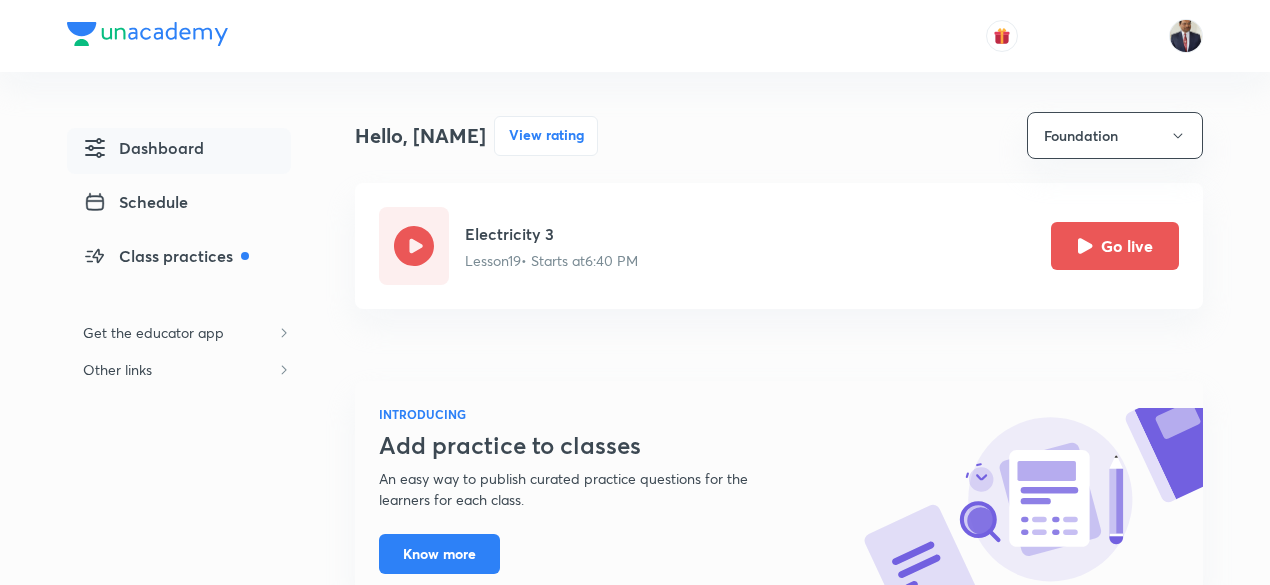 scroll, scrollTop: 0, scrollLeft: 0, axis: both 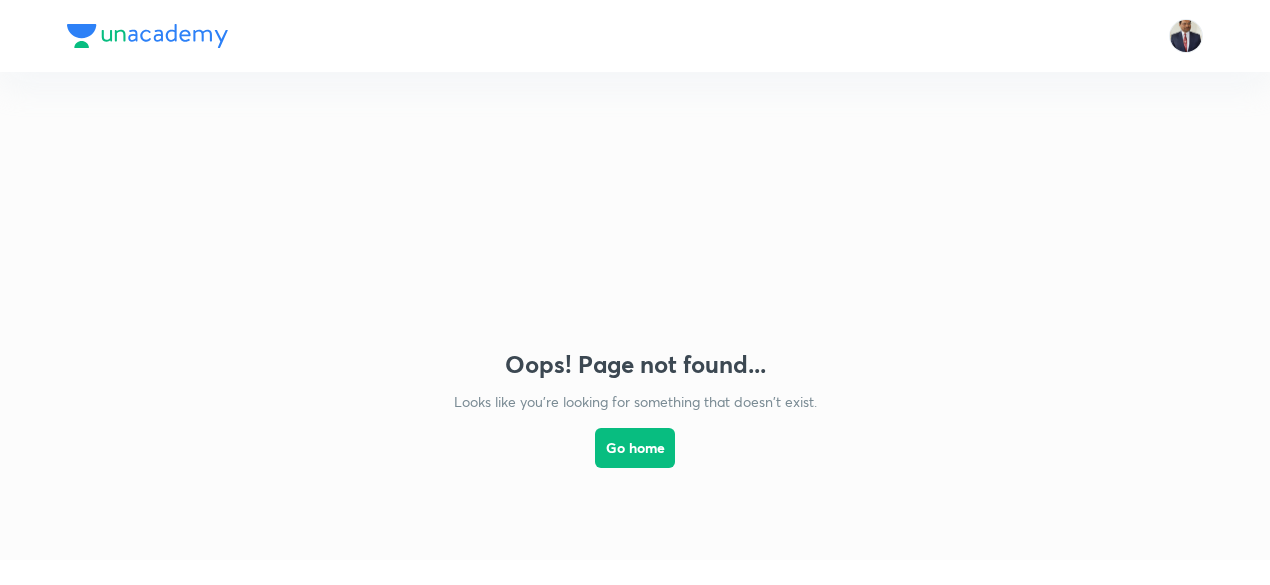 click on "Oops! Page not found... Looks like you're looking for something that doesn't exist. Go home" at bounding box center (635, 296) 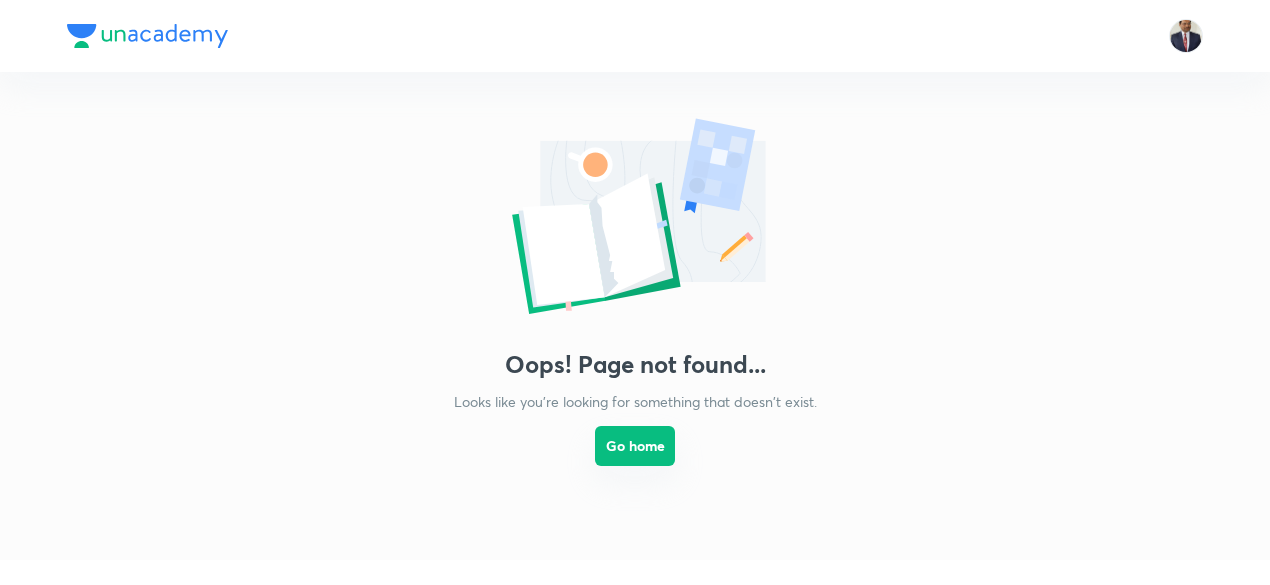 click on "Go home" at bounding box center [635, 446] 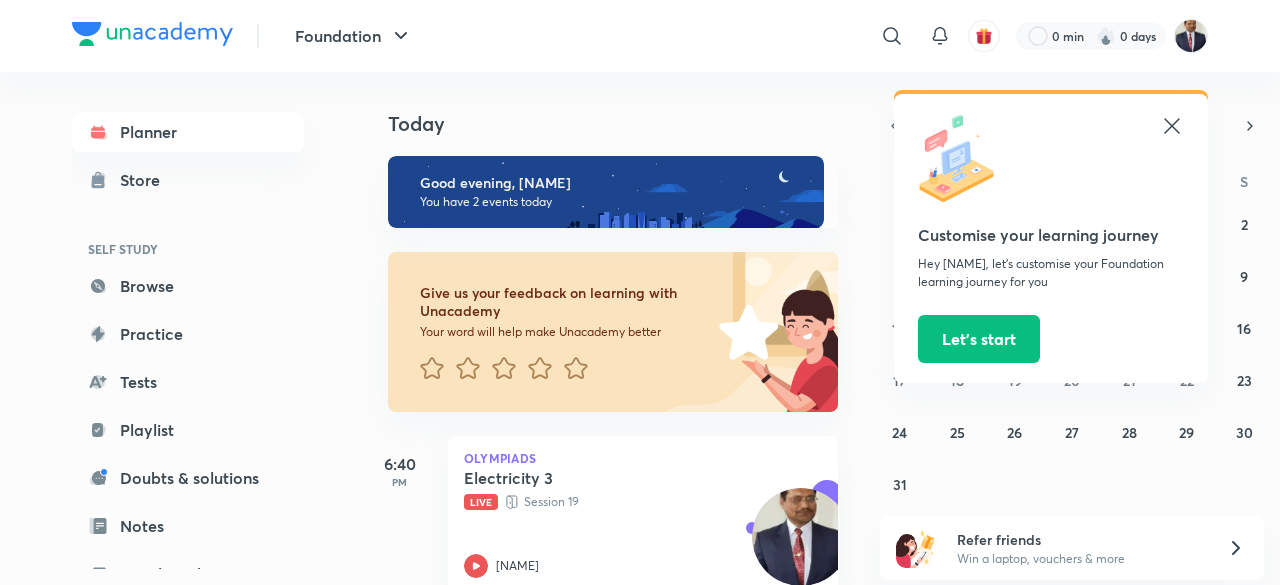 click 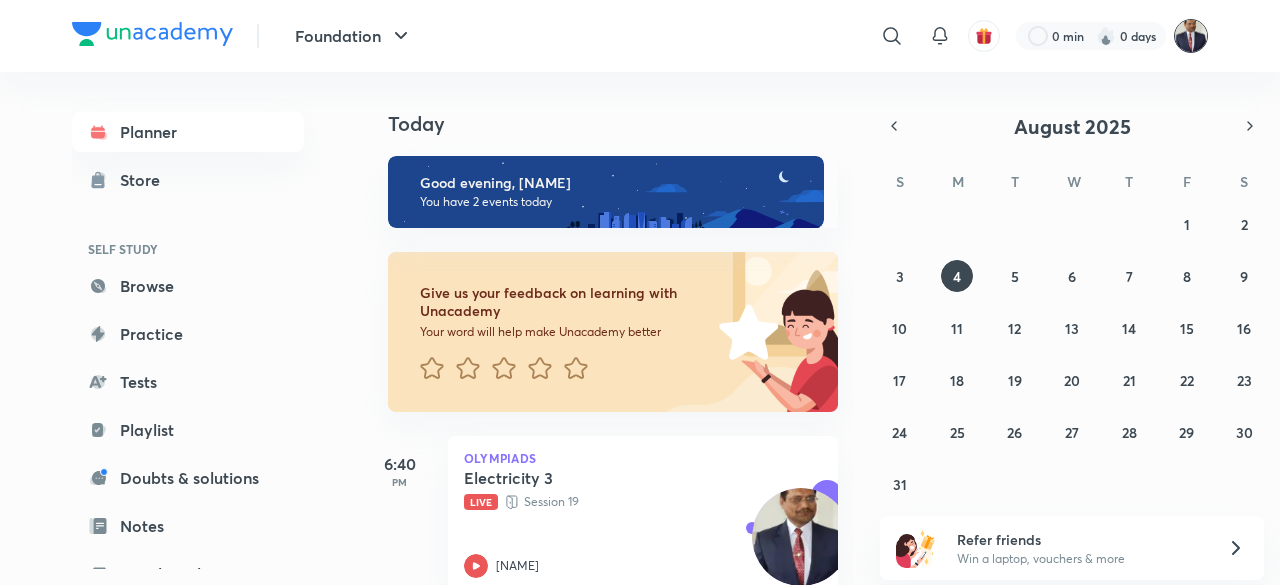 click at bounding box center [1191, 36] 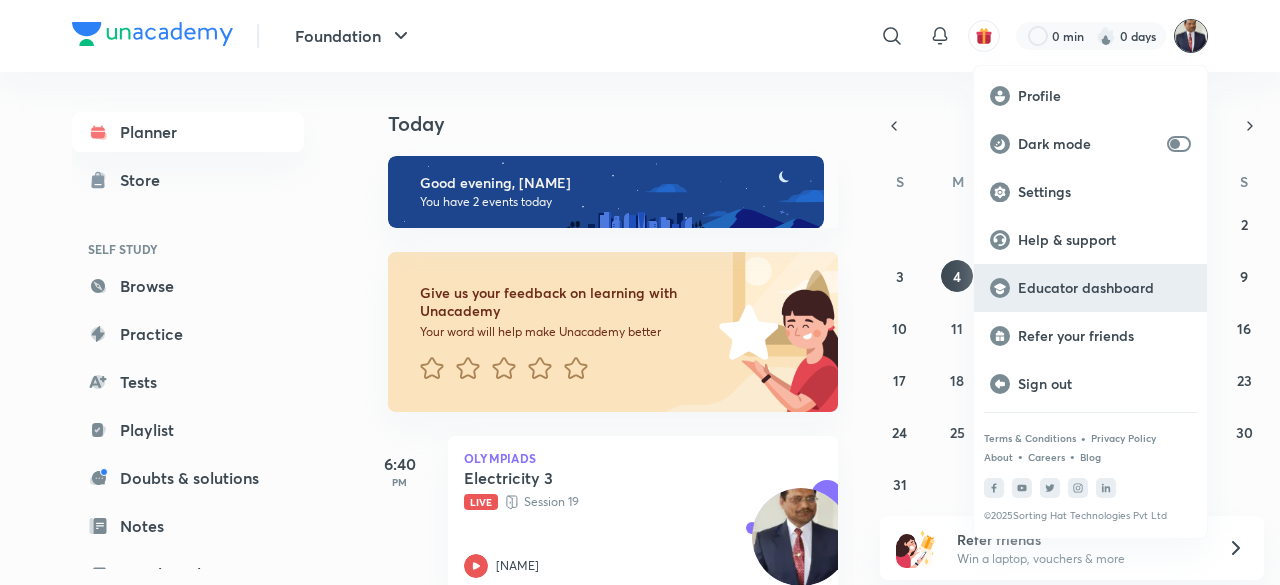 click on "Educator dashboard" at bounding box center [1104, 288] 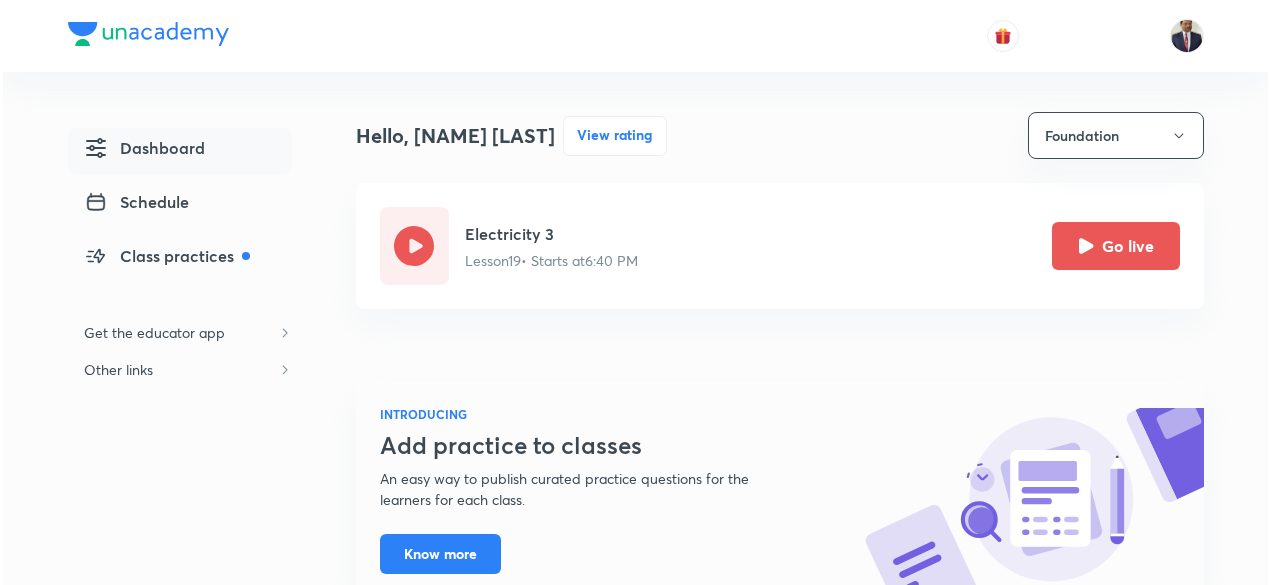 scroll, scrollTop: 0, scrollLeft: 0, axis: both 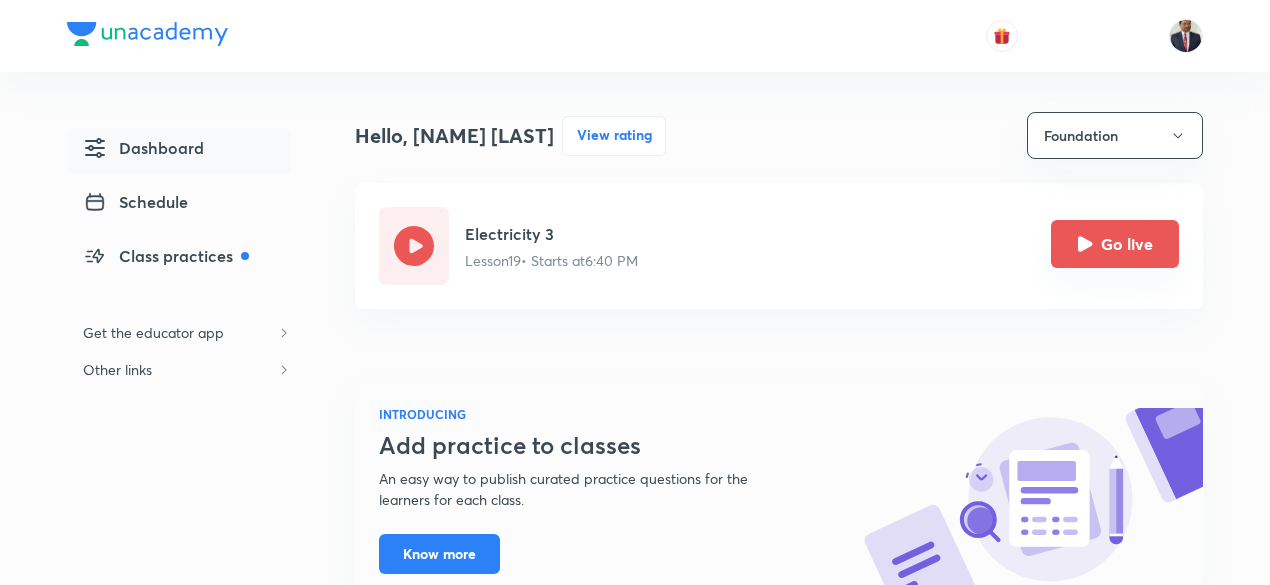 click 